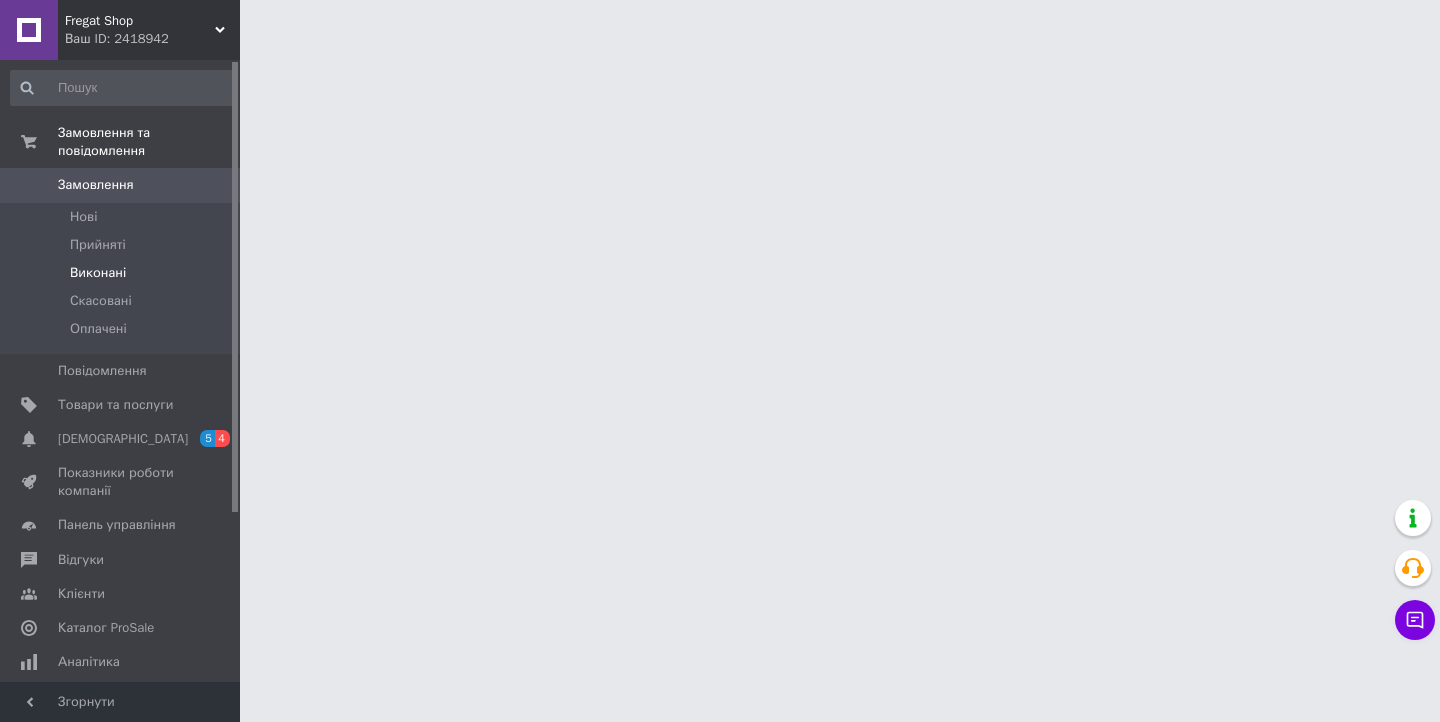 scroll, scrollTop: 0, scrollLeft: 0, axis: both 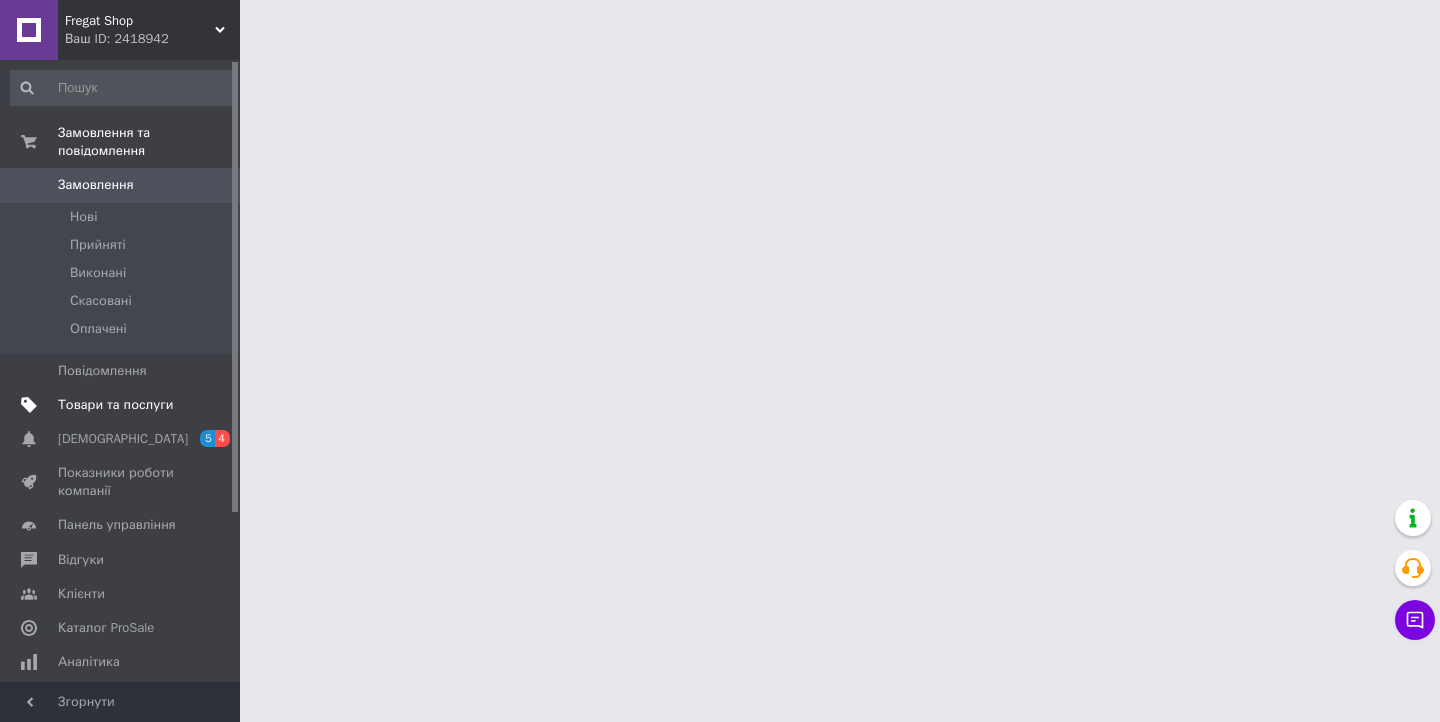 click on "Товари та послуги" at bounding box center (115, 405) 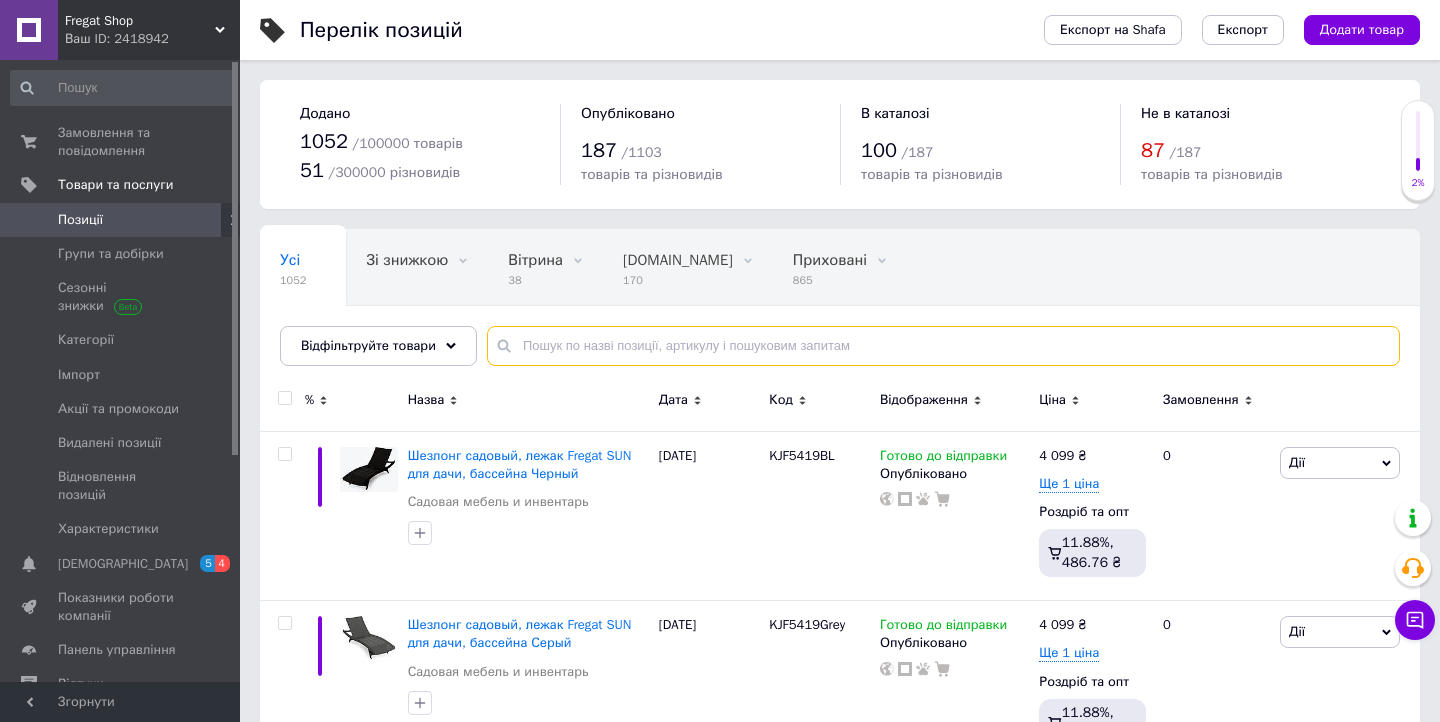 click at bounding box center [943, 346] 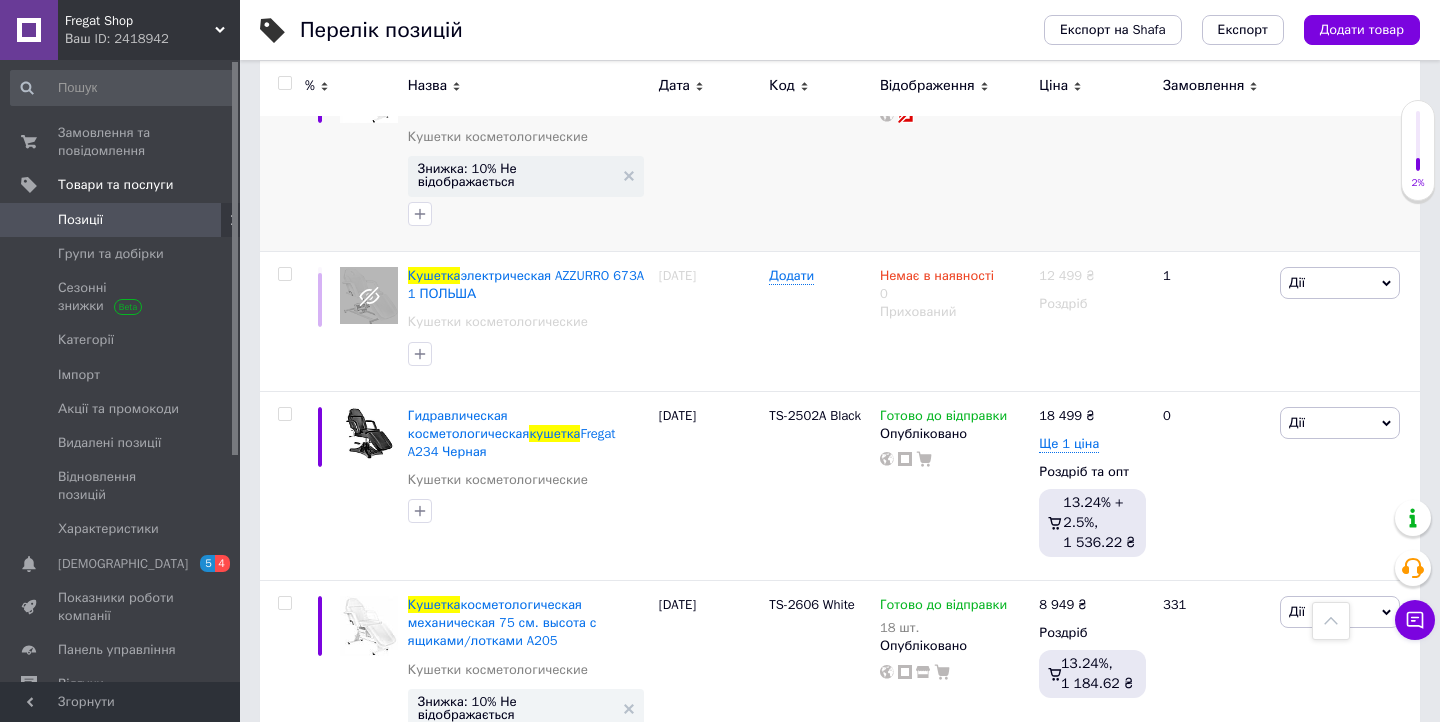 scroll, scrollTop: 553, scrollLeft: 0, axis: vertical 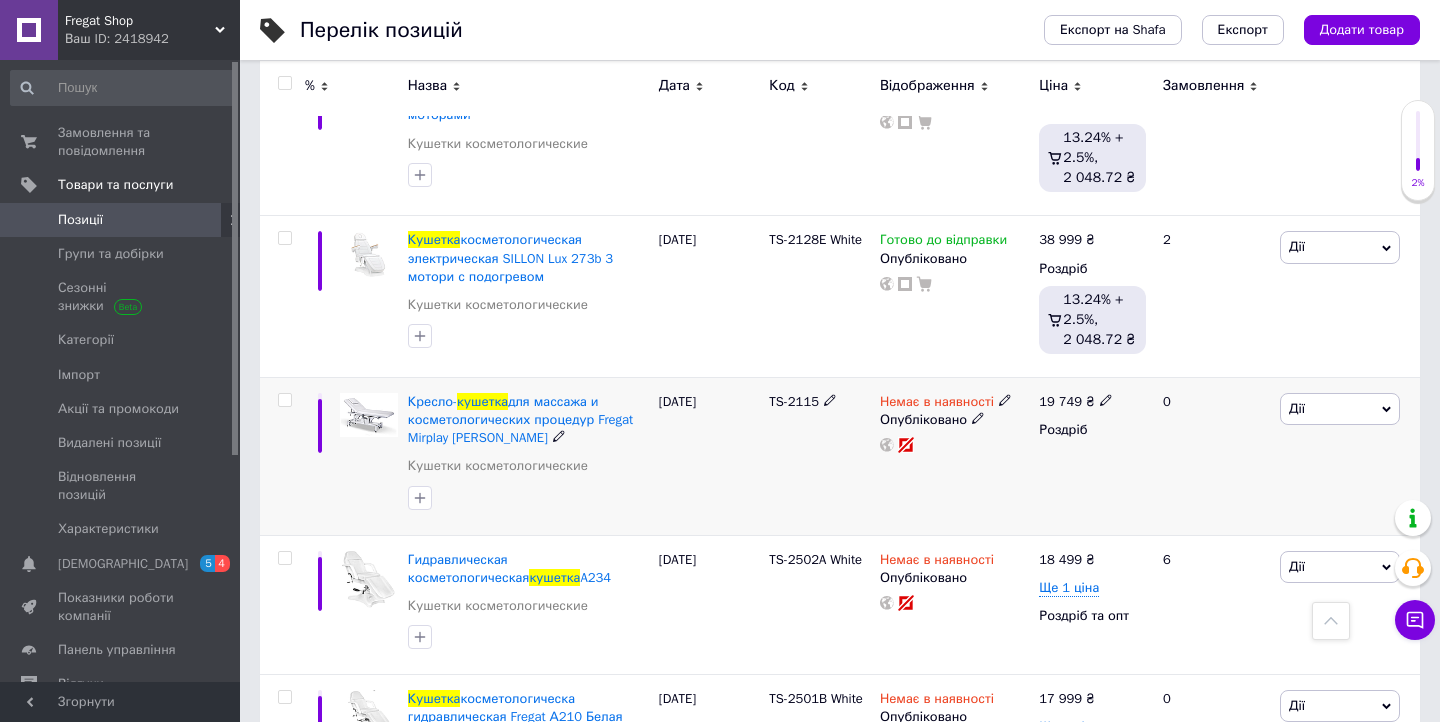 type on "Кушетка" 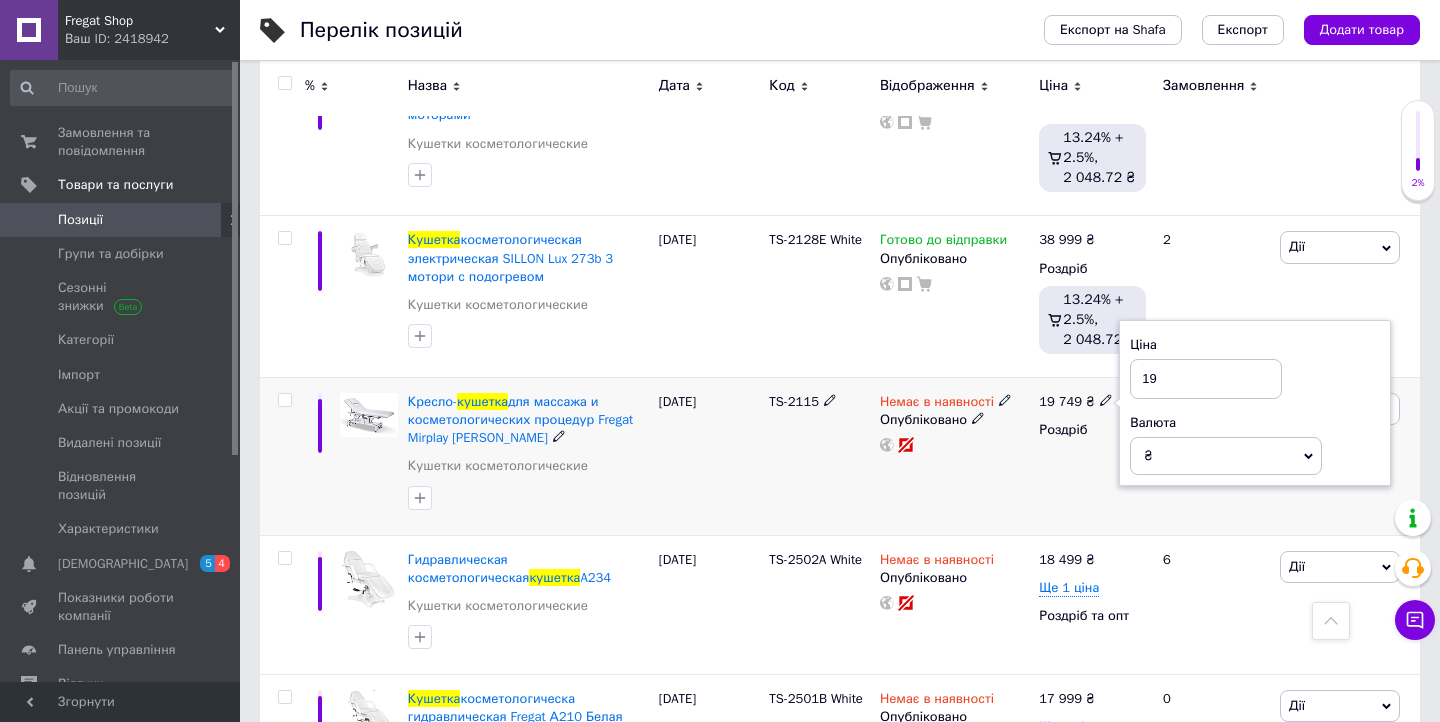 type on "1" 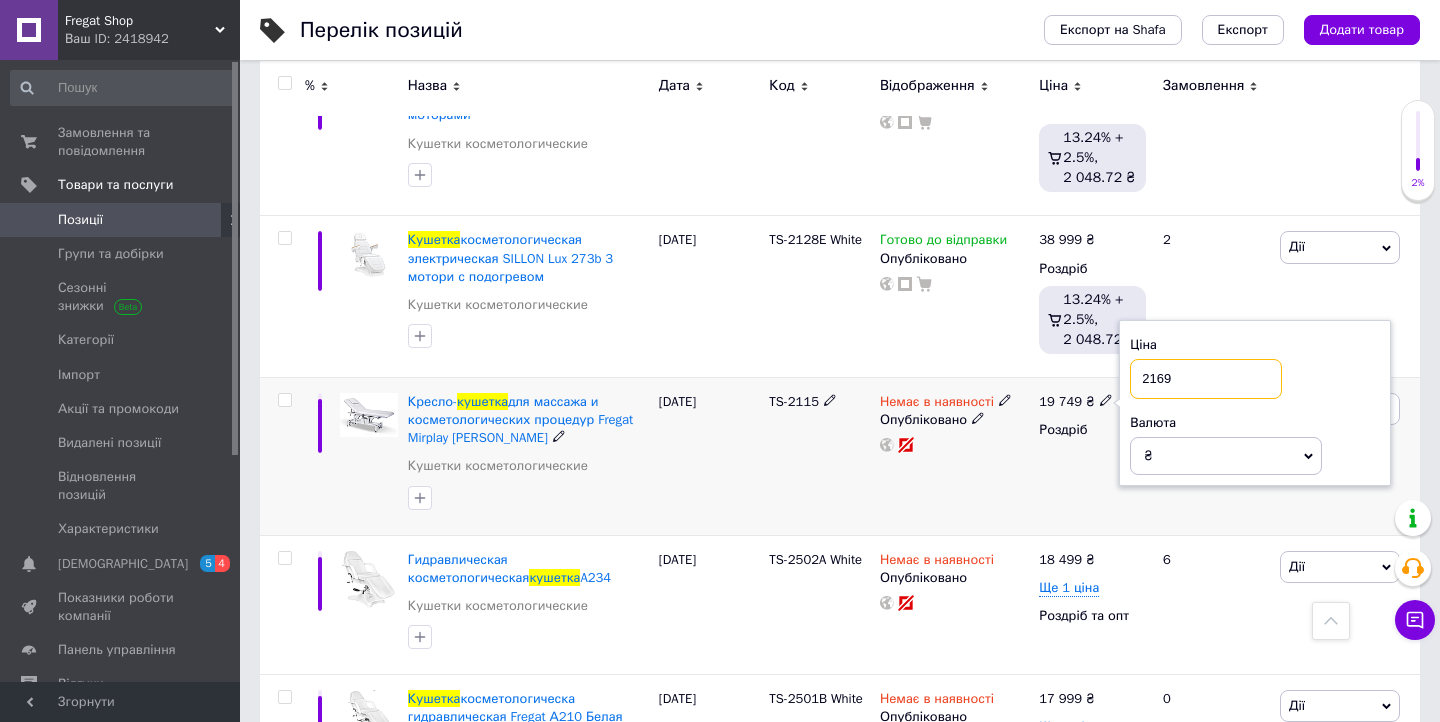 type on "21699" 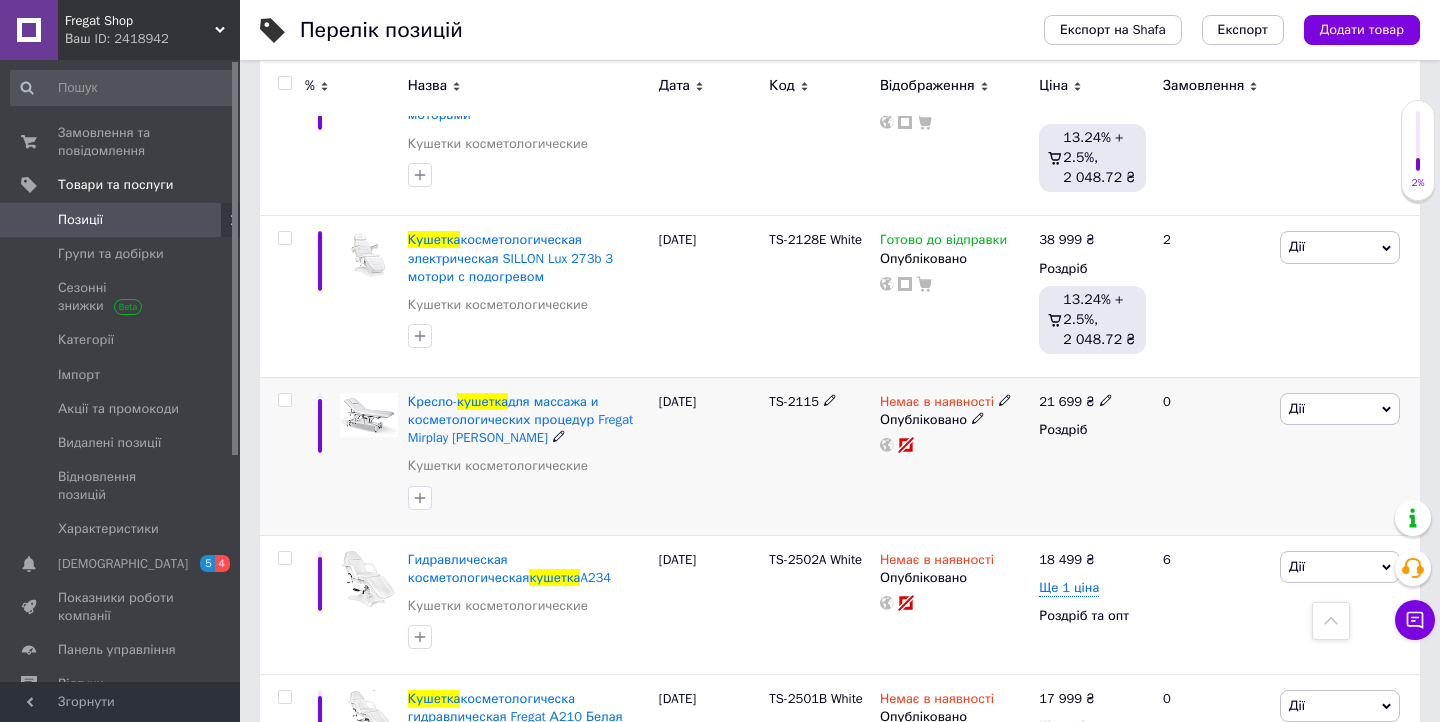 click 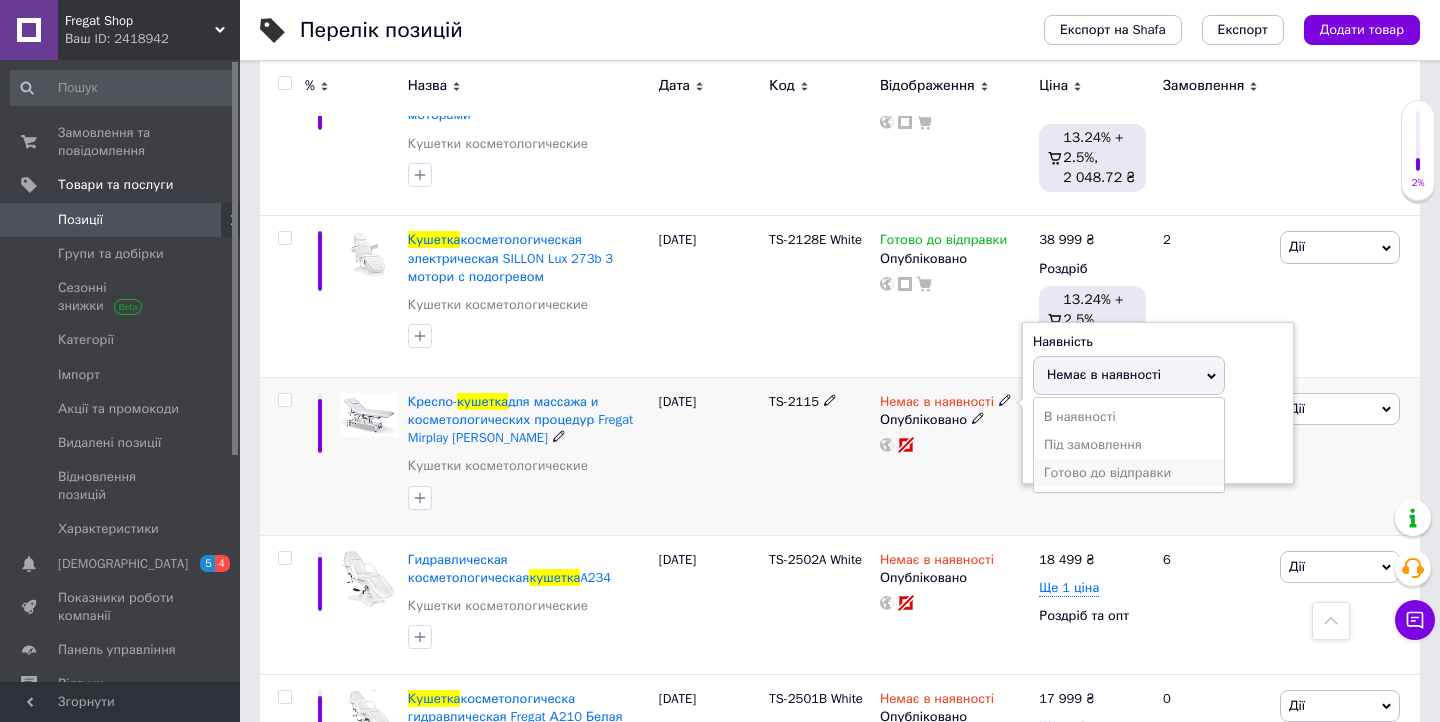 click on "Готово до відправки" at bounding box center [1129, 473] 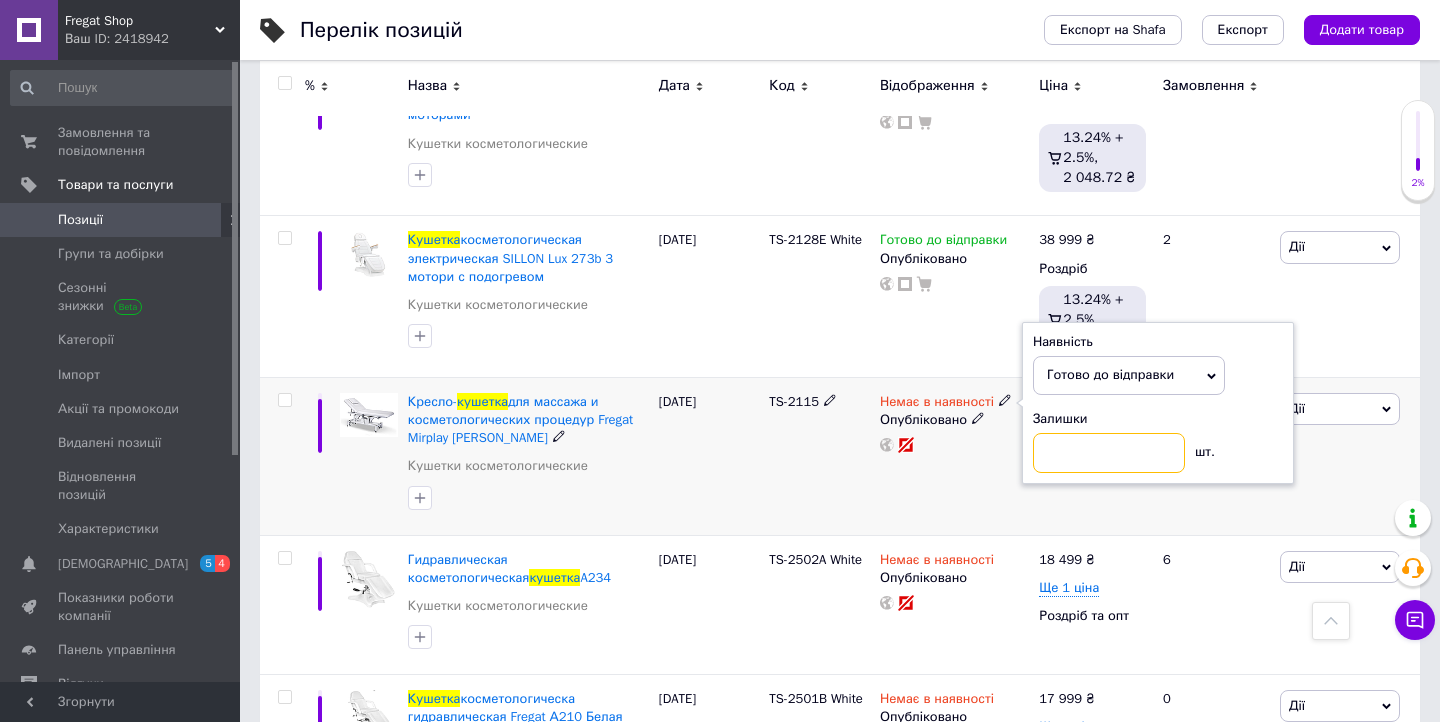 click at bounding box center (1109, 453) 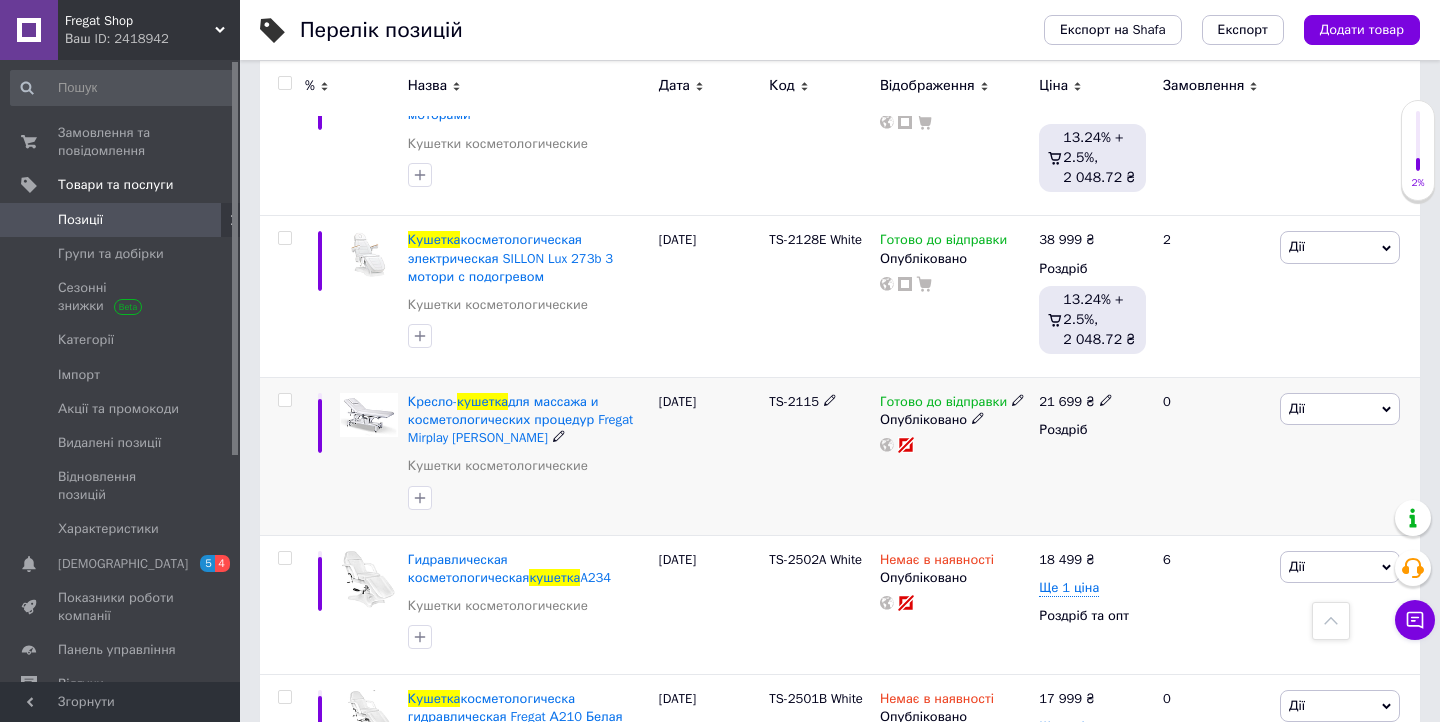click on "21 699   ₴ Роздріб" at bounding box center (1092, 456) 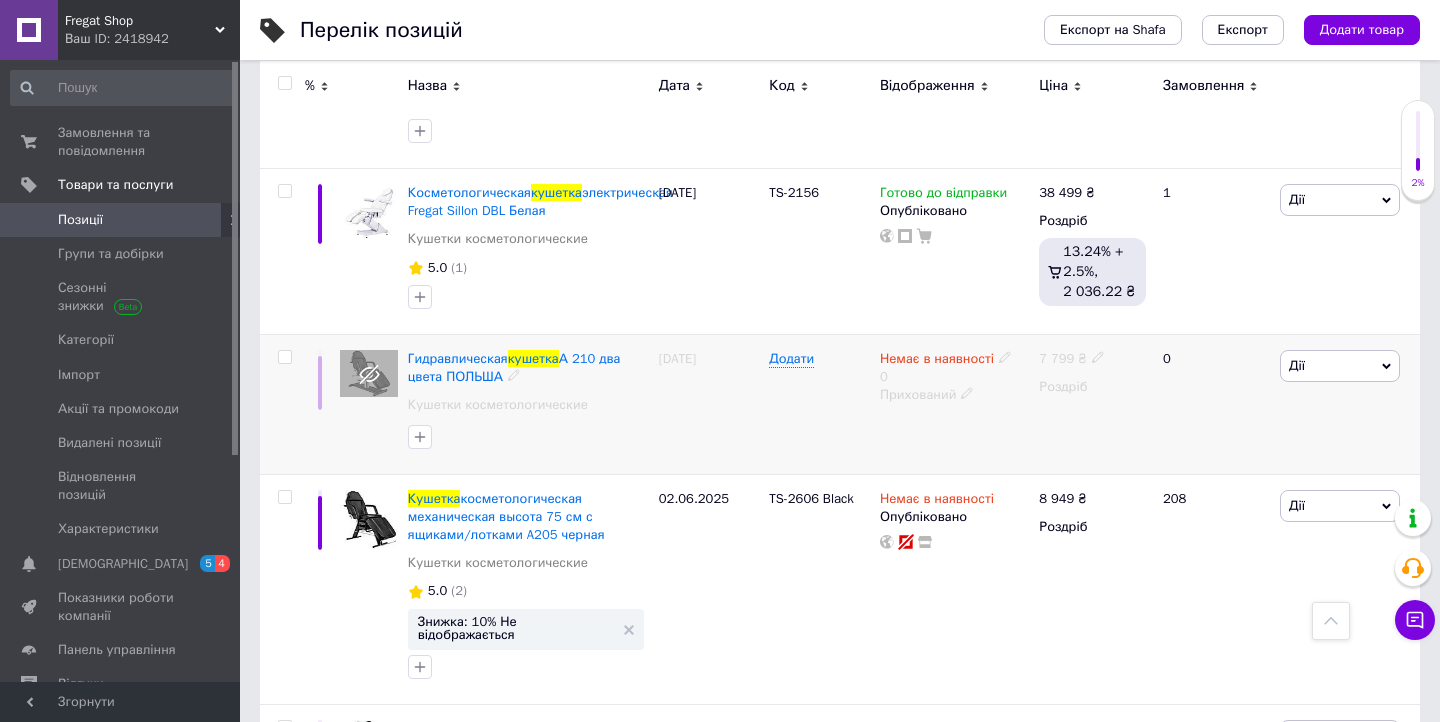 scroll, scrollTop: 2284, scrollLeft: 0, axis: vertical 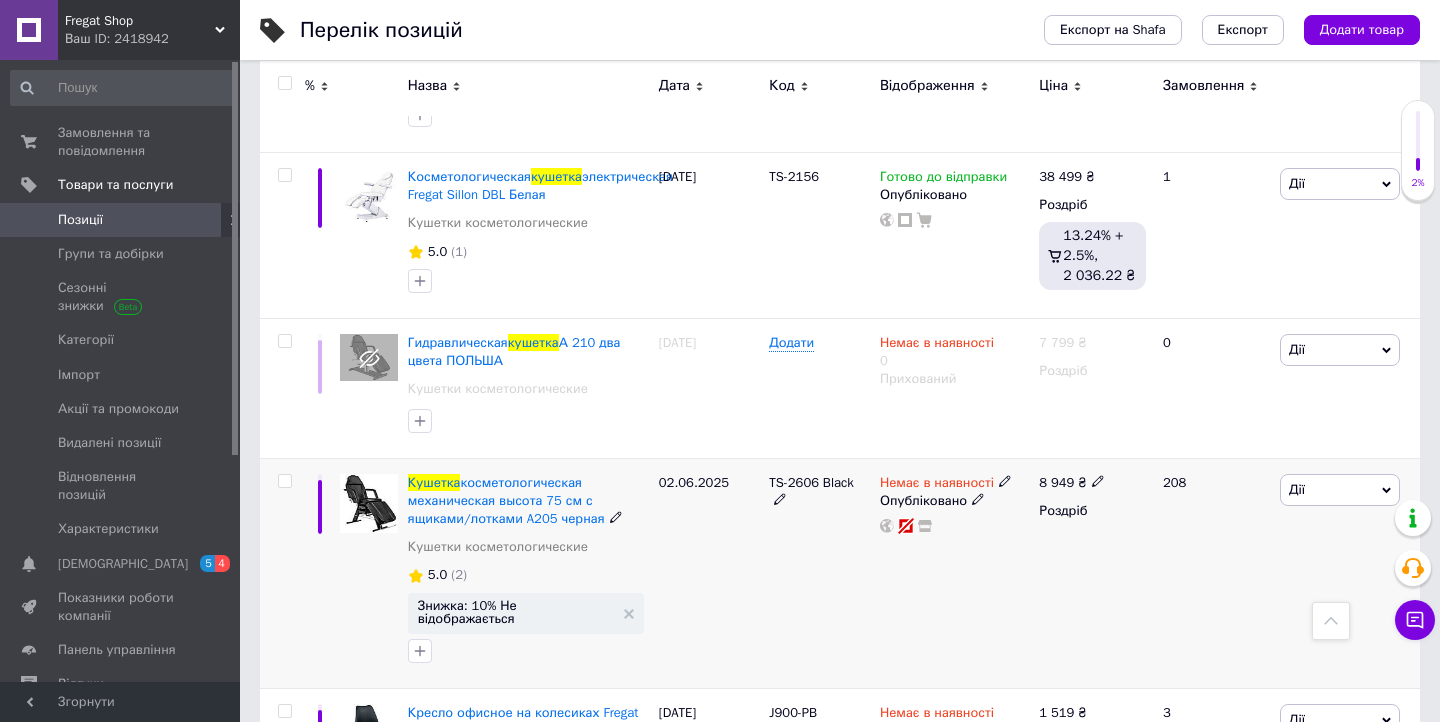 click 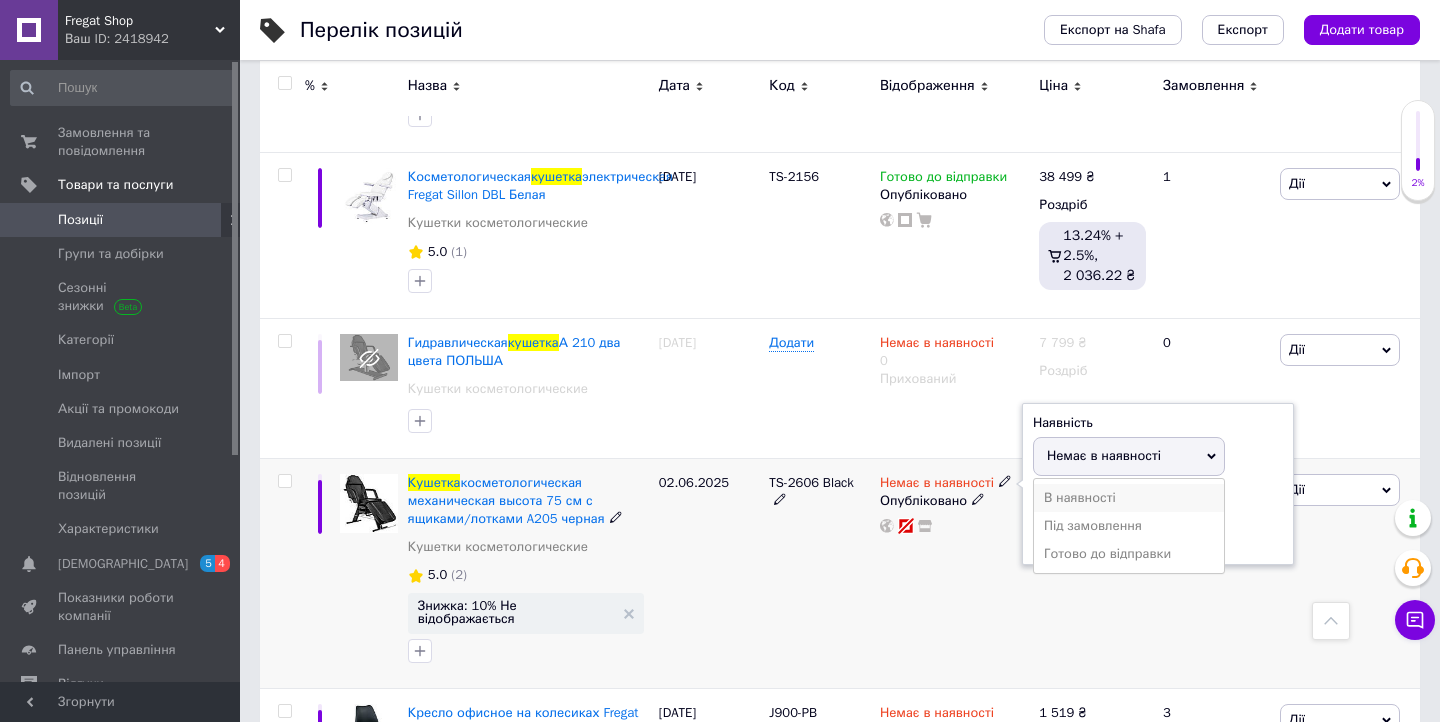 click on "В наявності" at bounding box center [1129, 498] 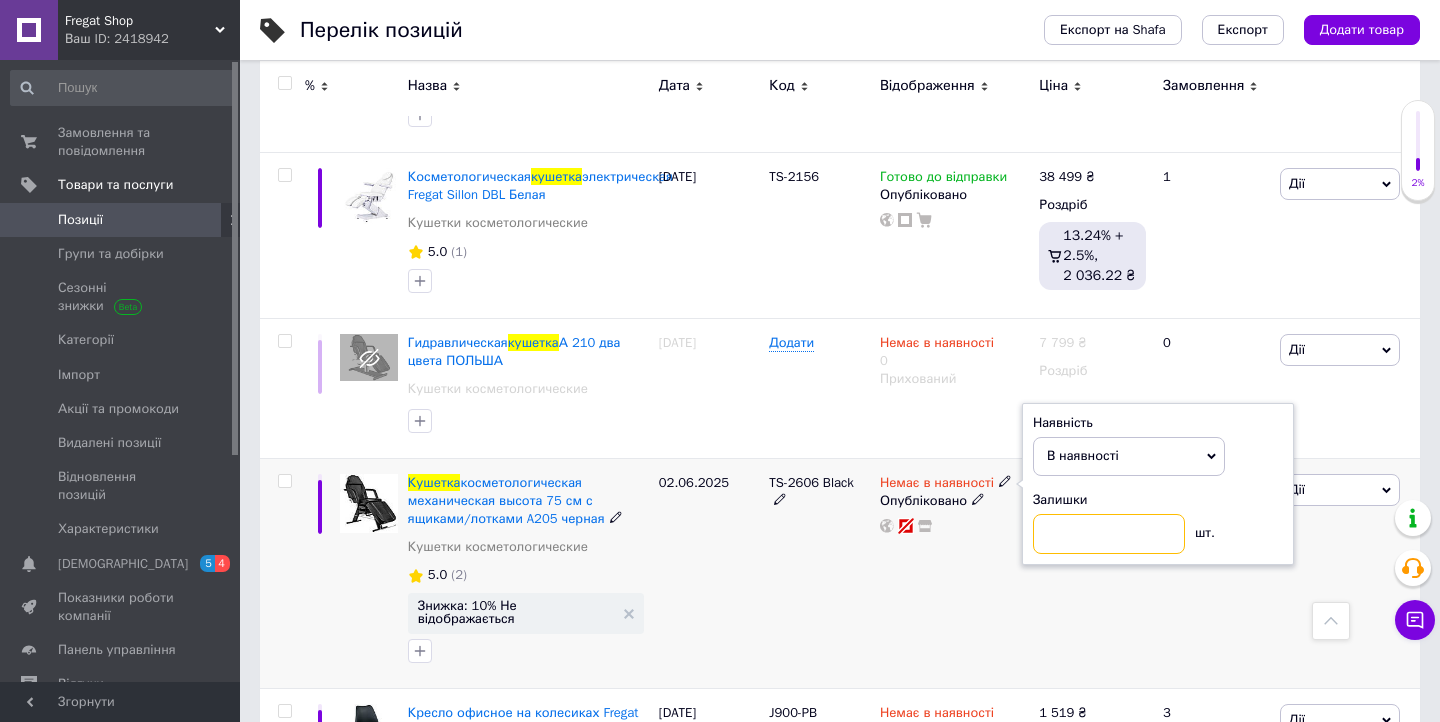 click at bounding box center (1109, 534) 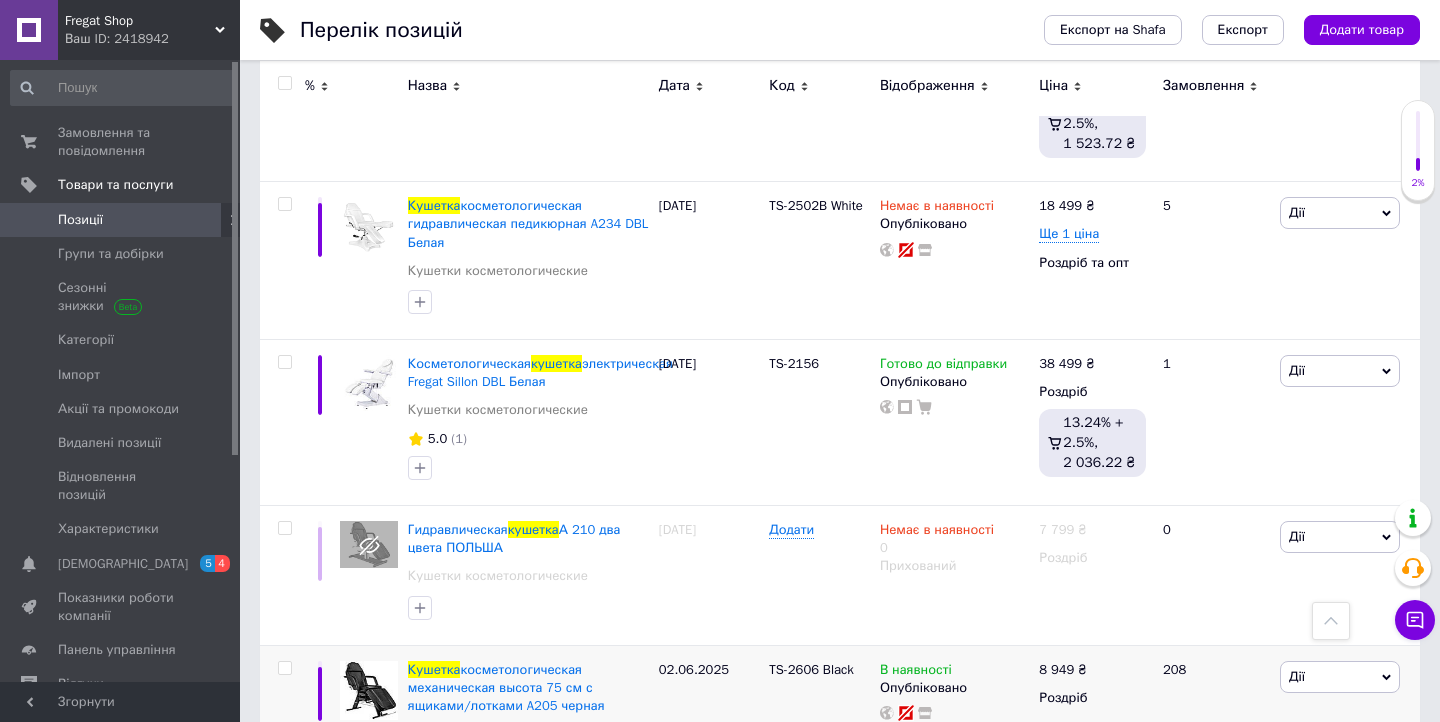 scroll, scrollTop: 2462, scrollLeft: 0, axis: vertical 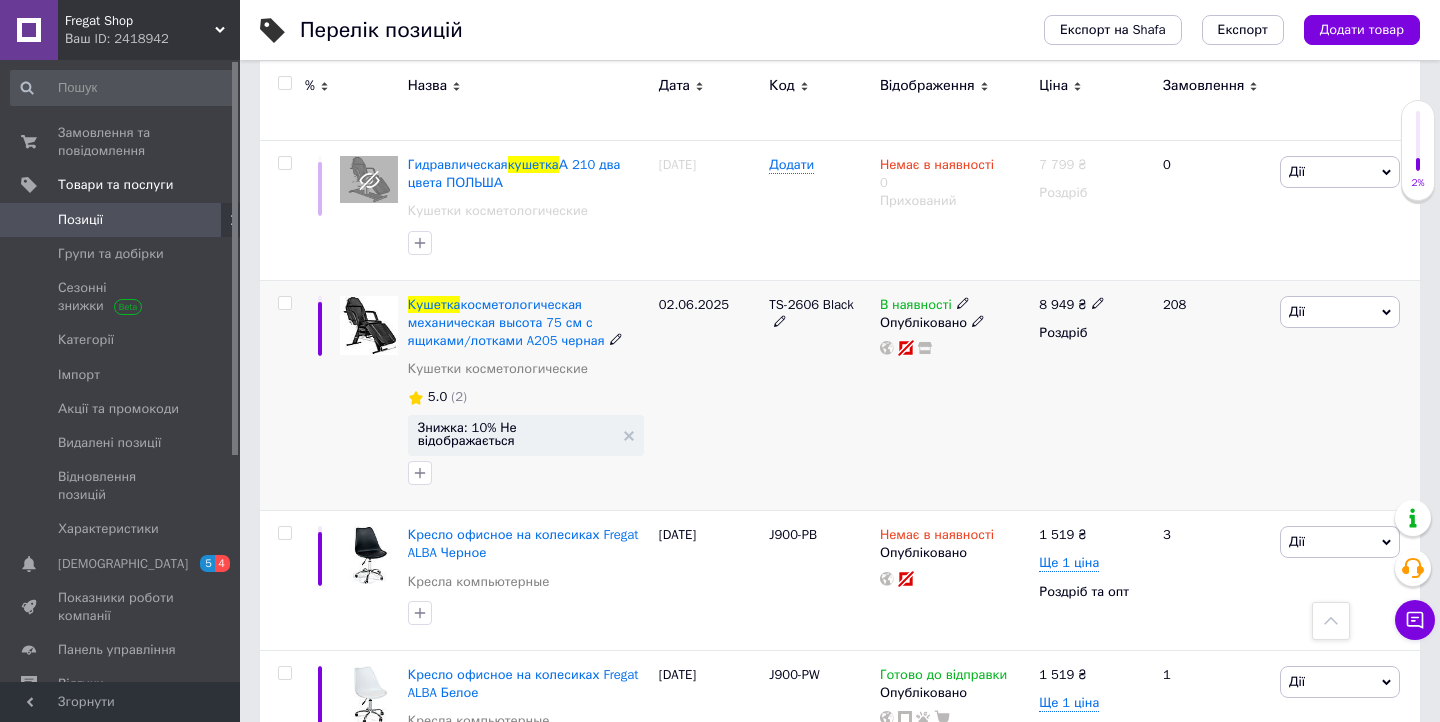 click 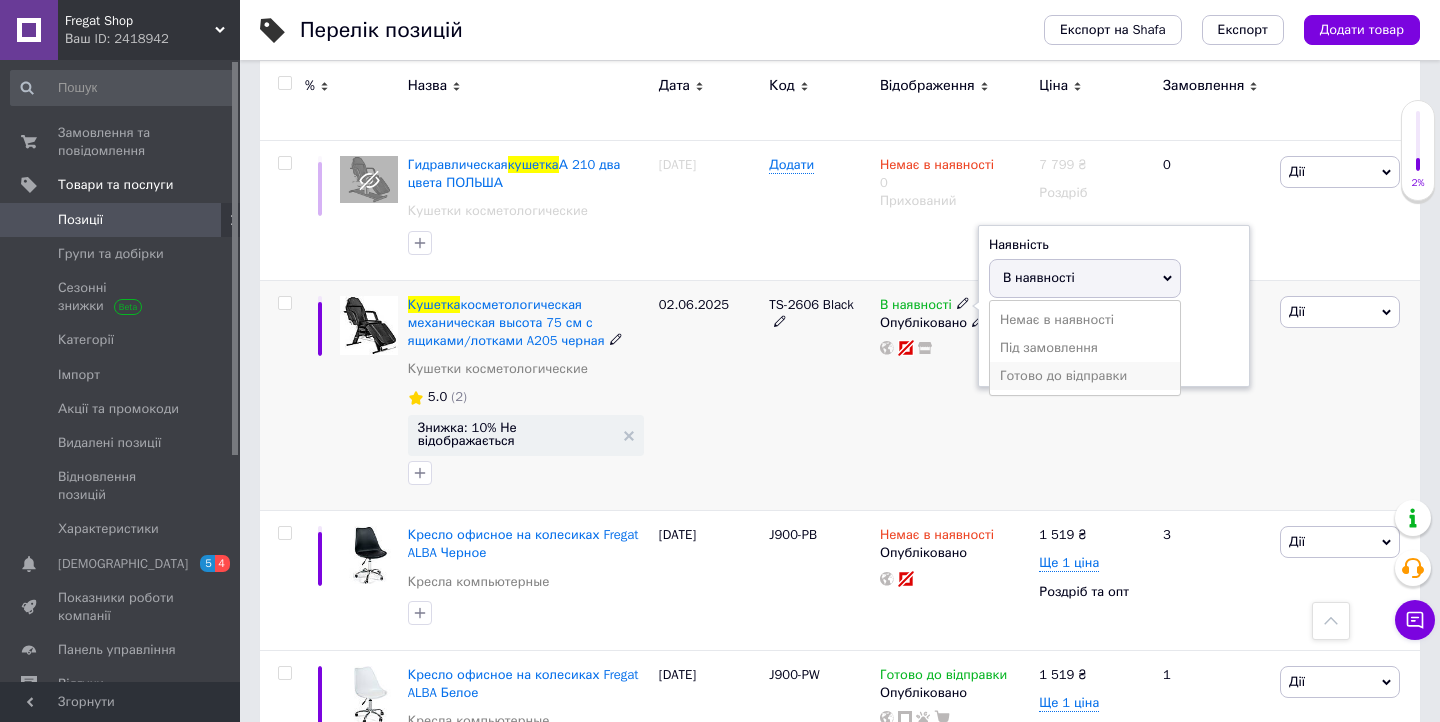 click on "Готово до відправки" at bounding box center [1085, 376] 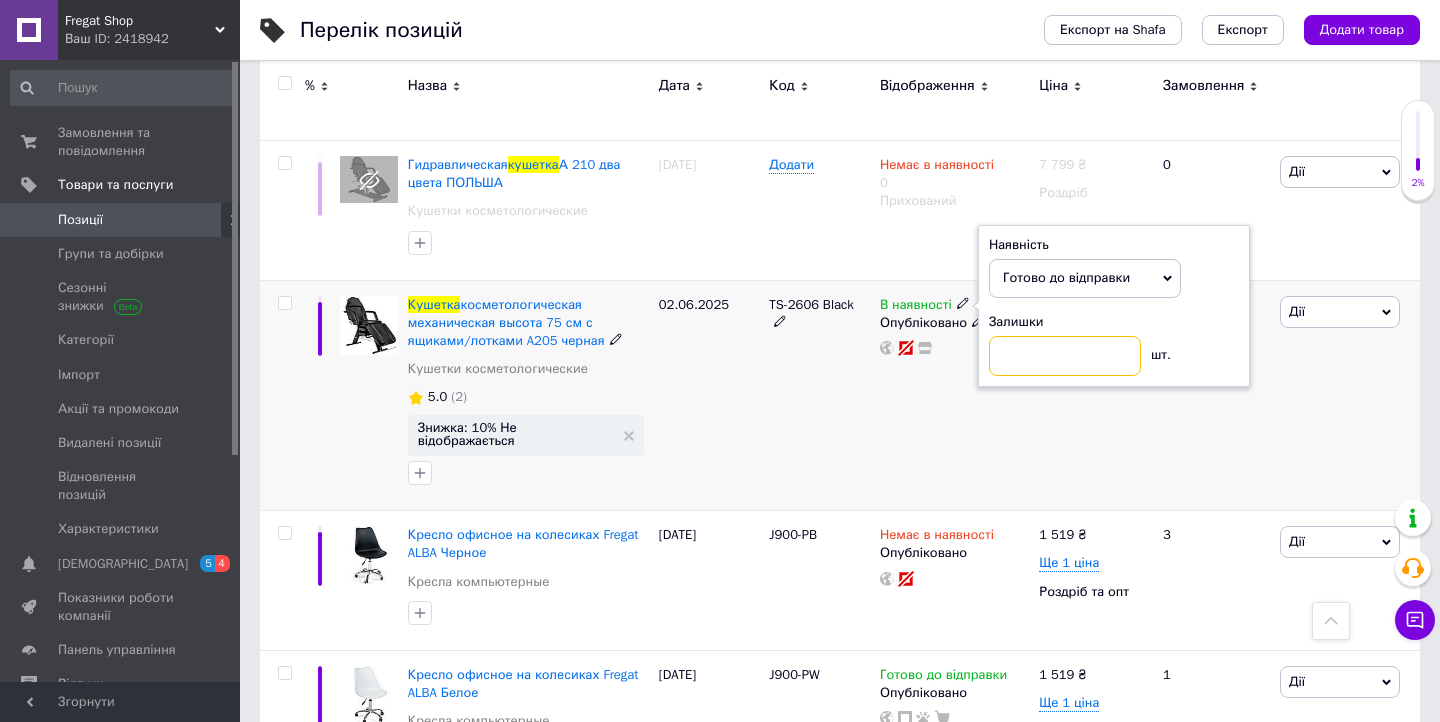 click at bounding box center [1065, 356] 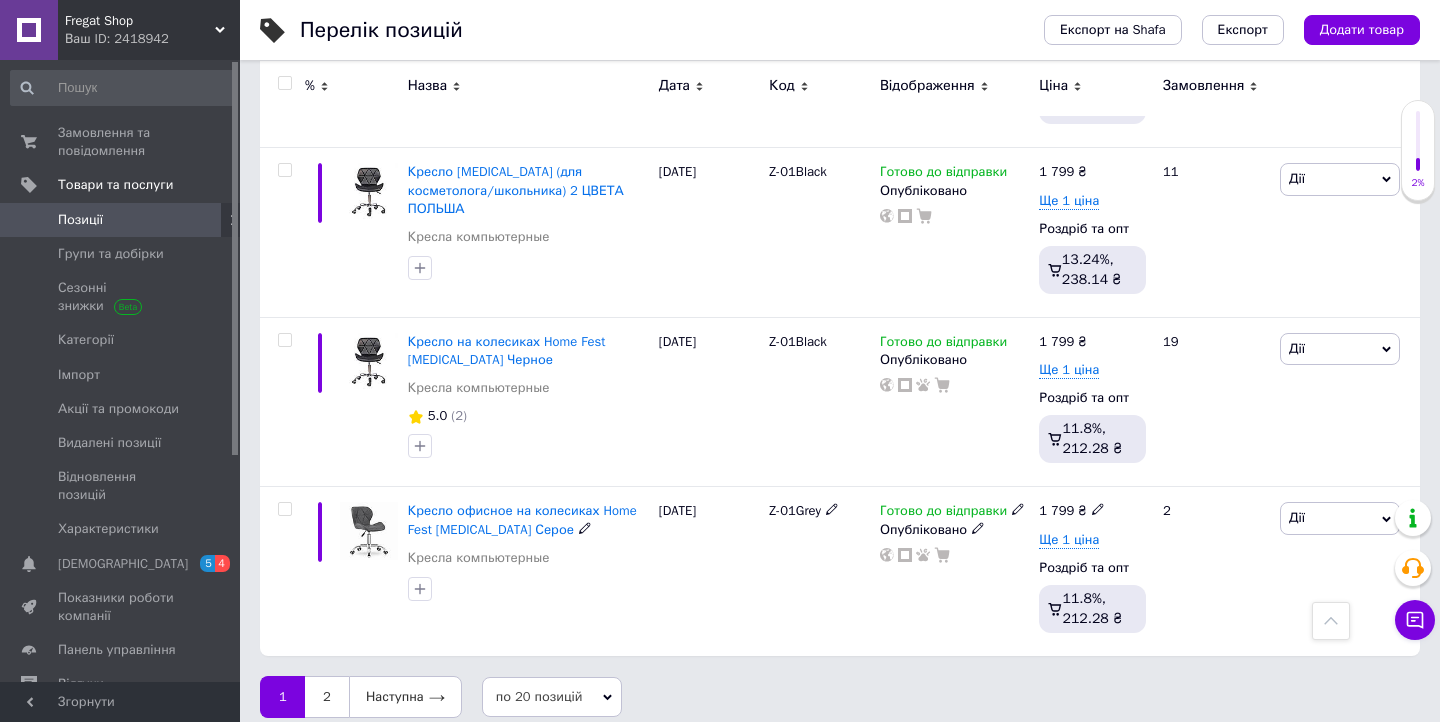 scroll, scrollTop: 3133, scrollLeft: 0, axis: vertical 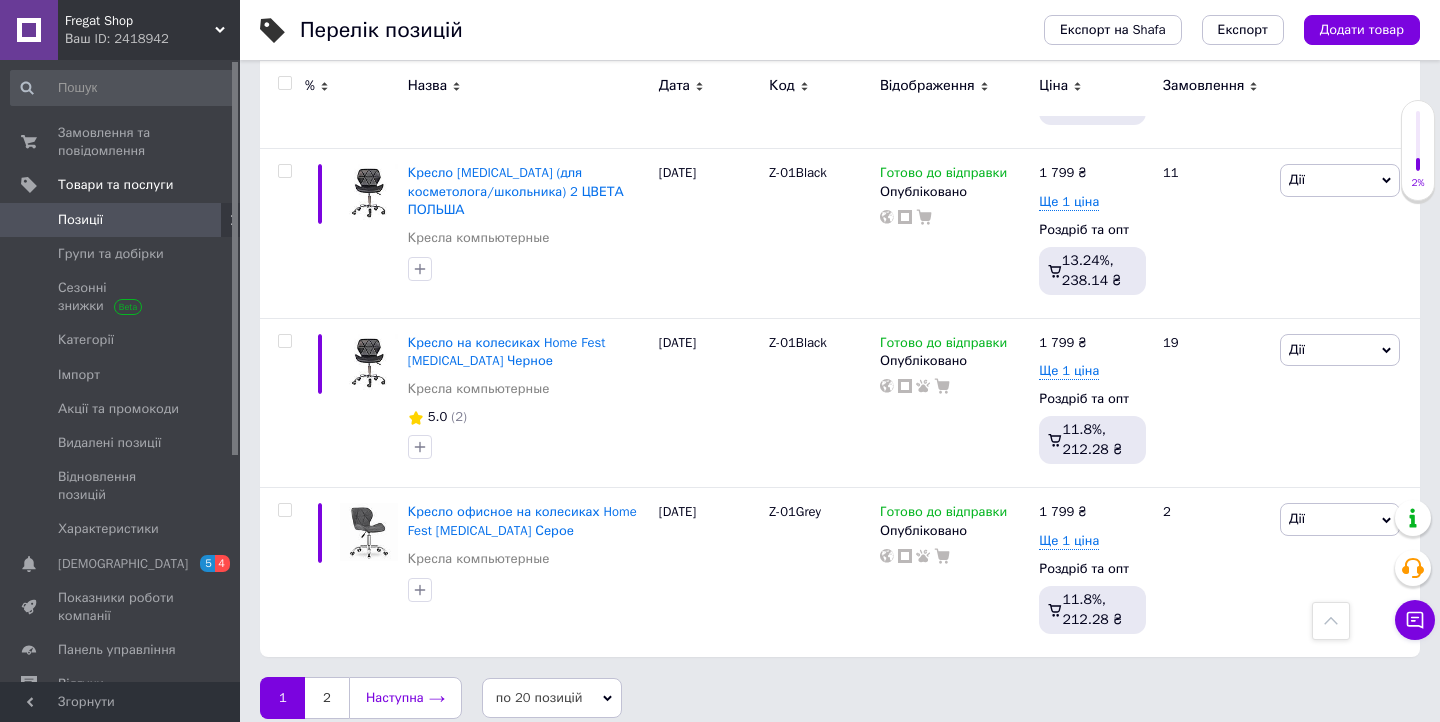 click on "Наступна" at bounding box center [405, 698] 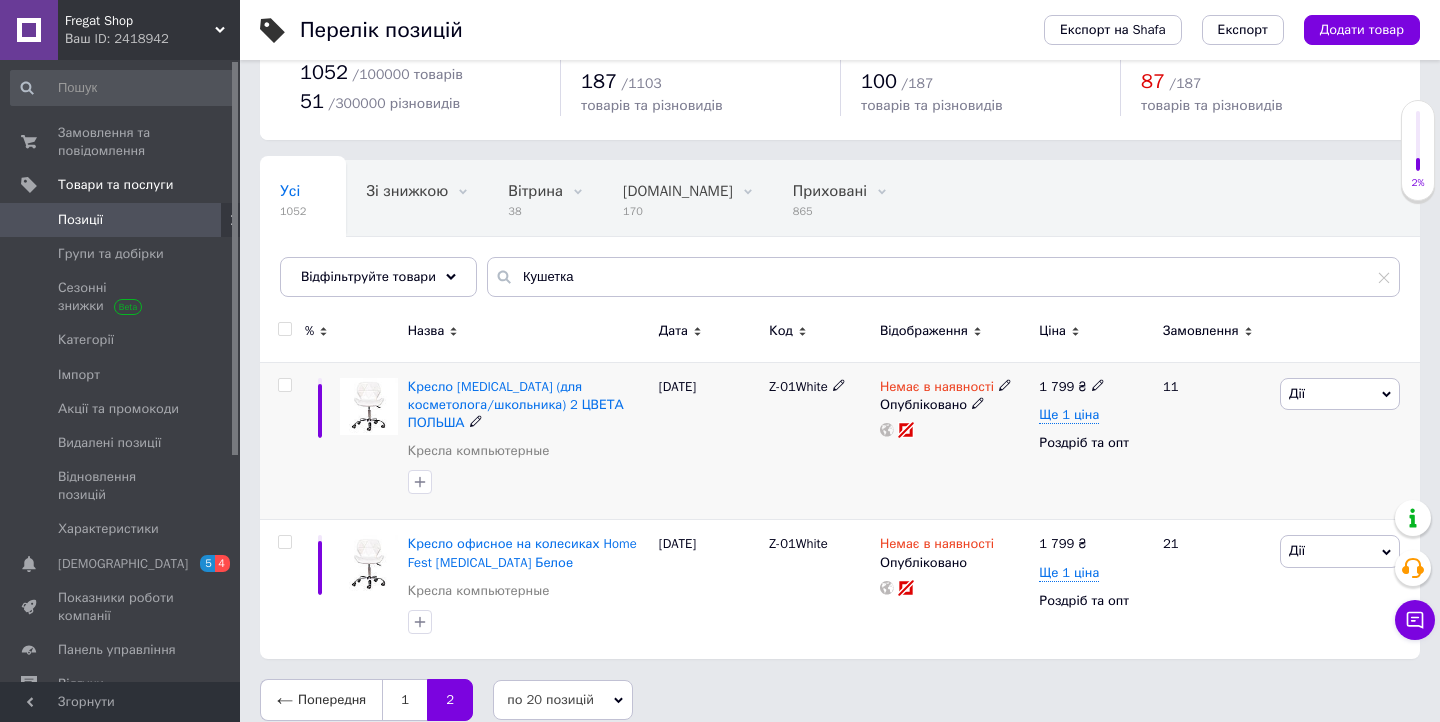 scroll, scrollTop: 68, scrollLeft: 0, axis: vertical 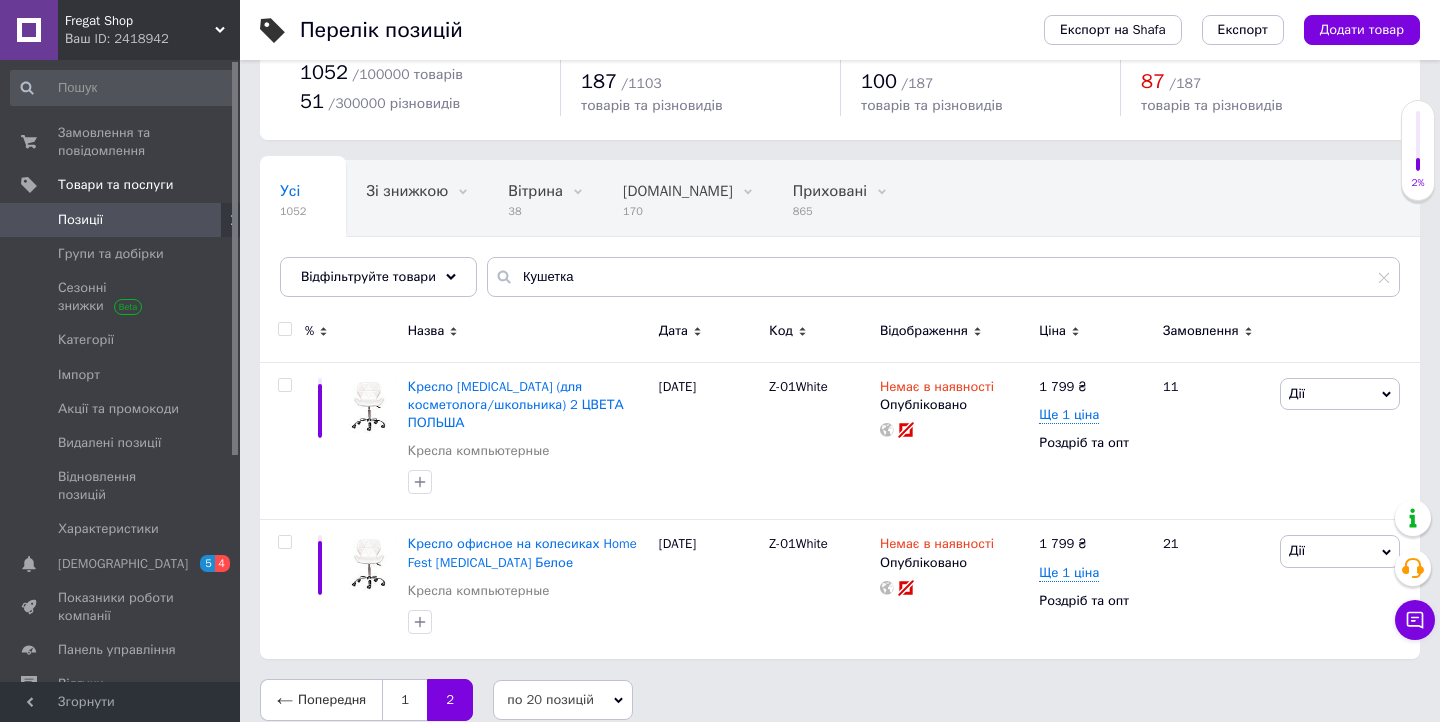 click on "Попередня 1 2 по 20 позицій по 20 позицій по 50 позицій по 100 позицій" at bounding box center [840, 700] 